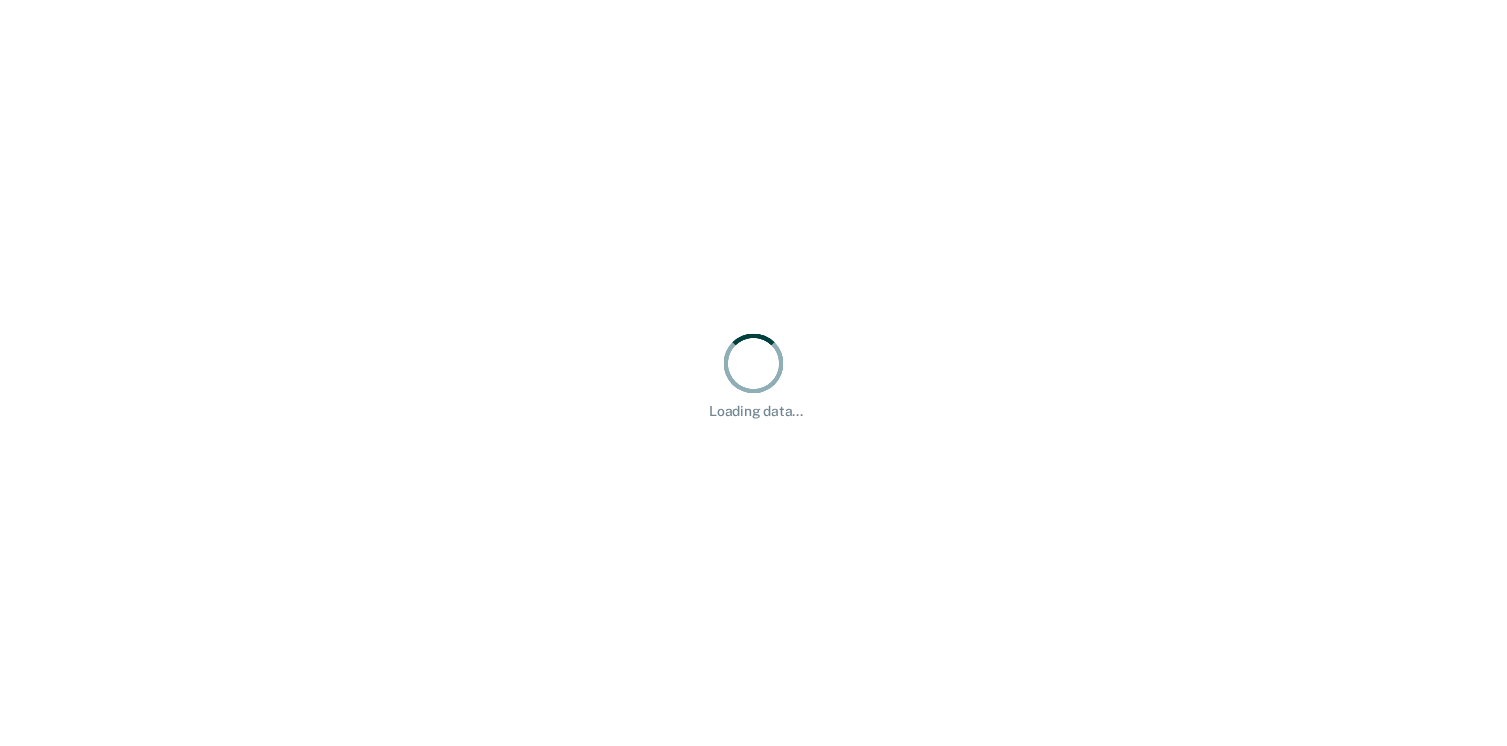 scroll, scrollTop: 0, scrollLeft: 0, axis: both 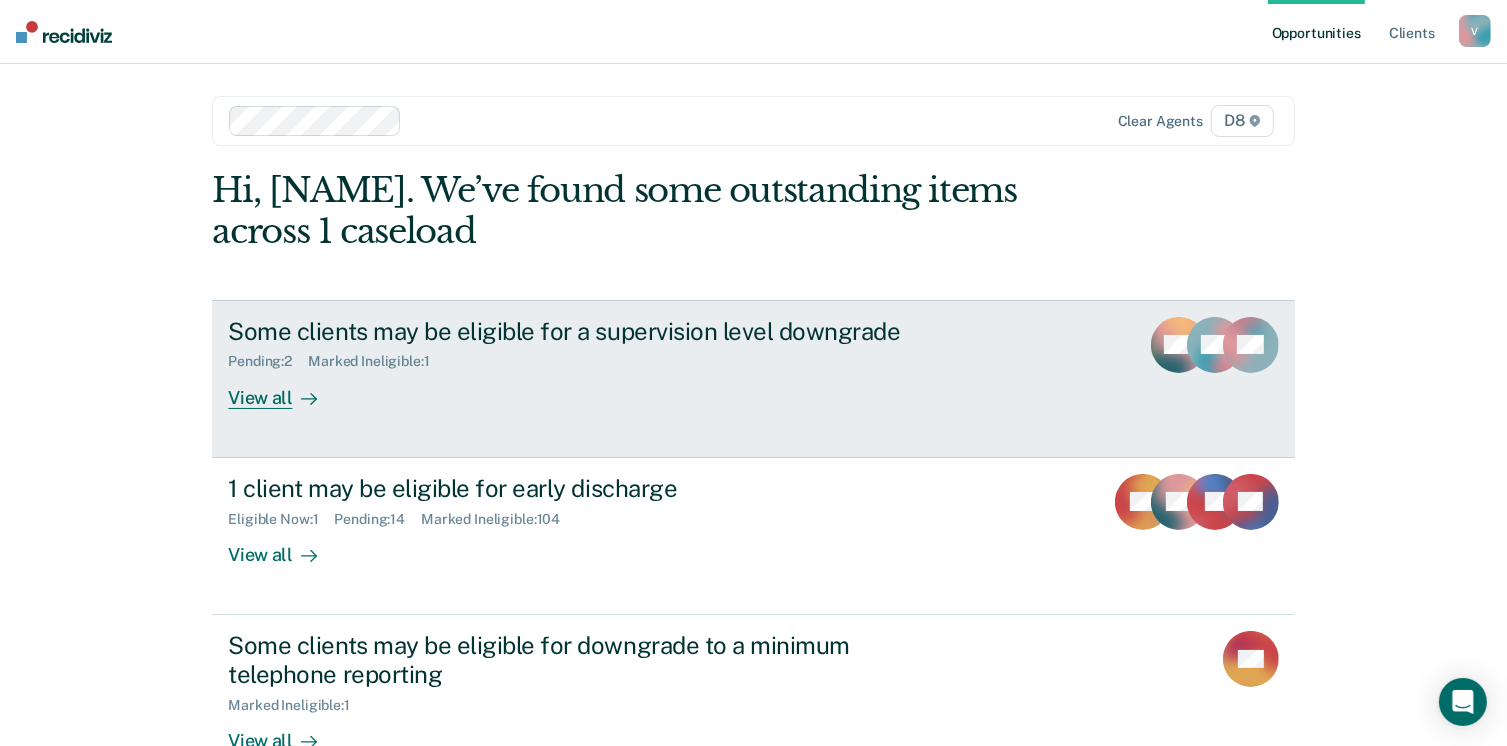 click at bounding box center [305, 397] 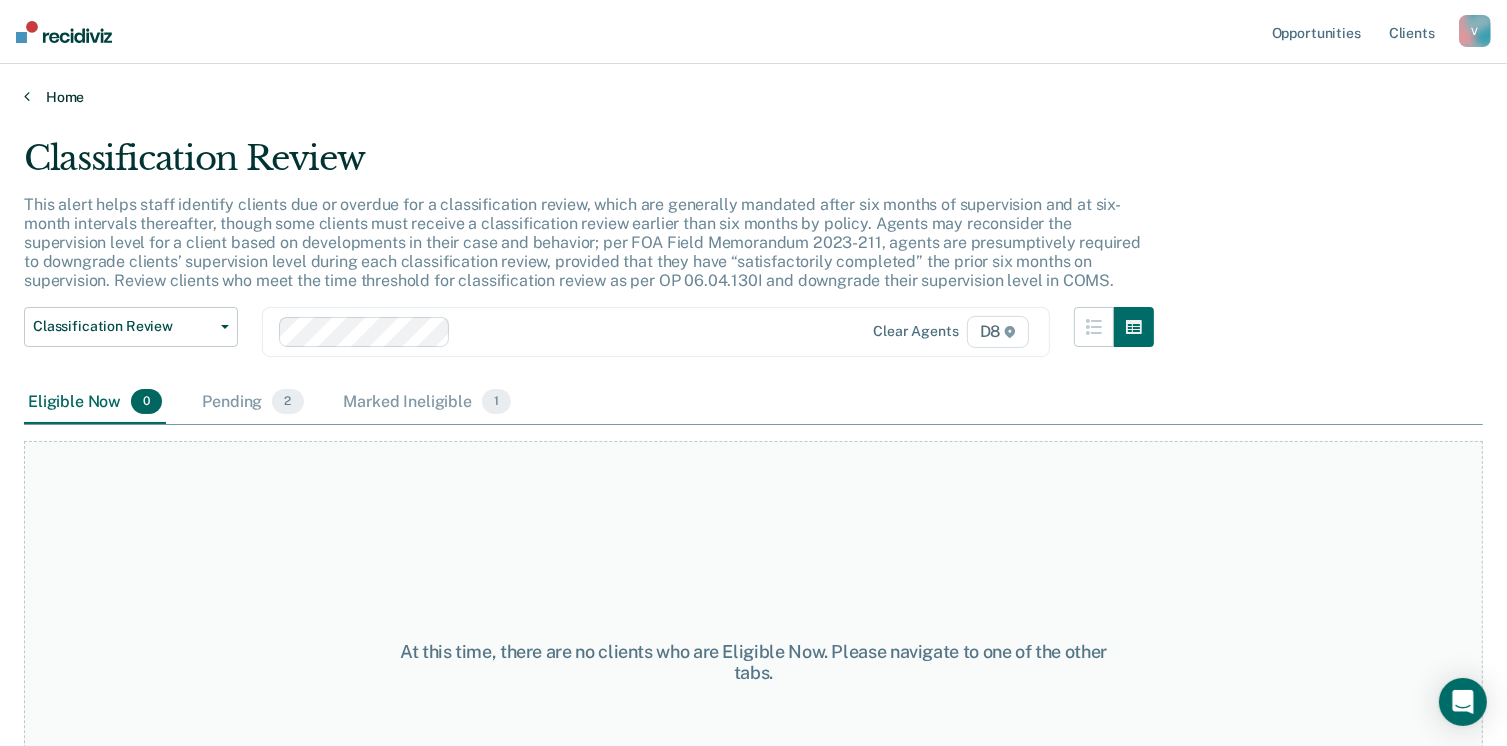 click on "Home" at bounding box center [753, 97] 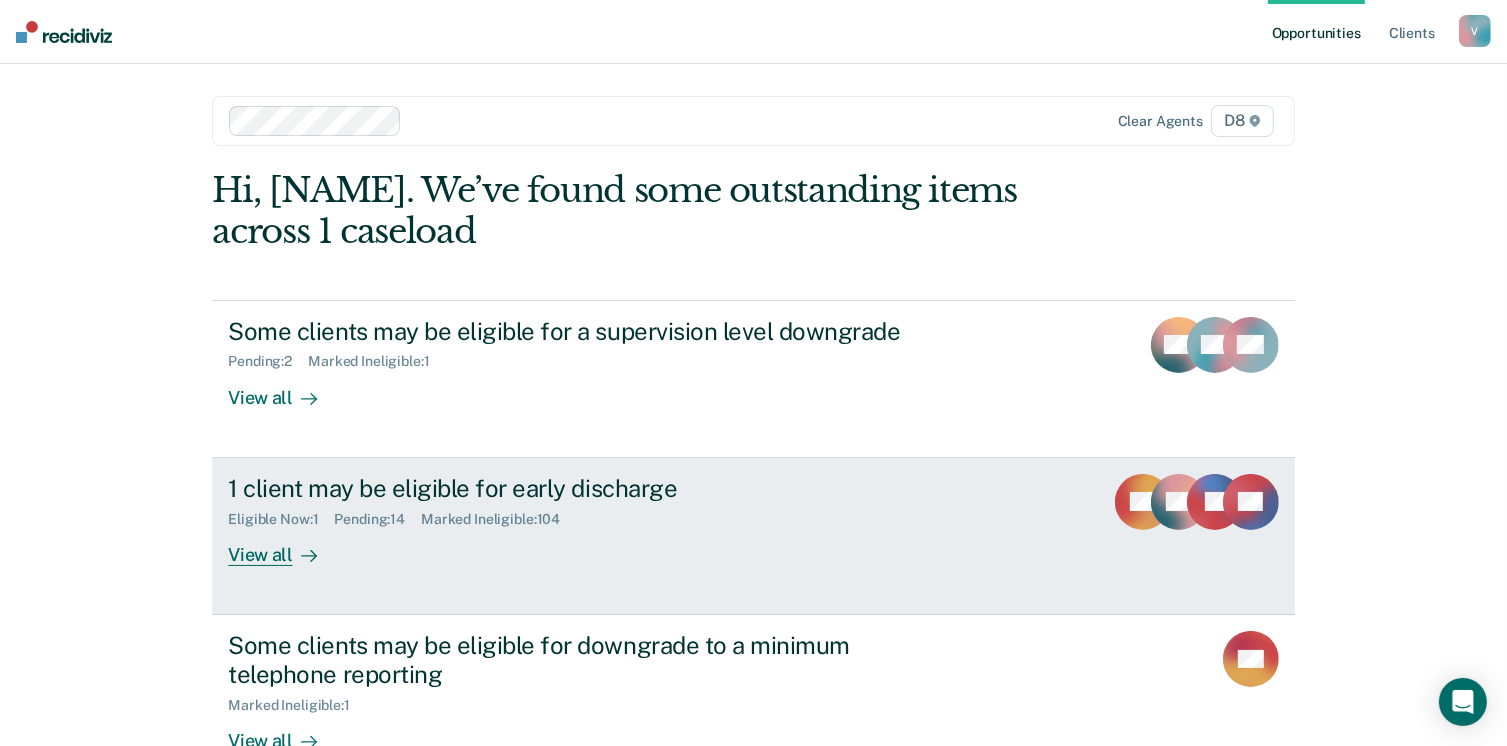 click on "View all" at bounding box center (284, 546) 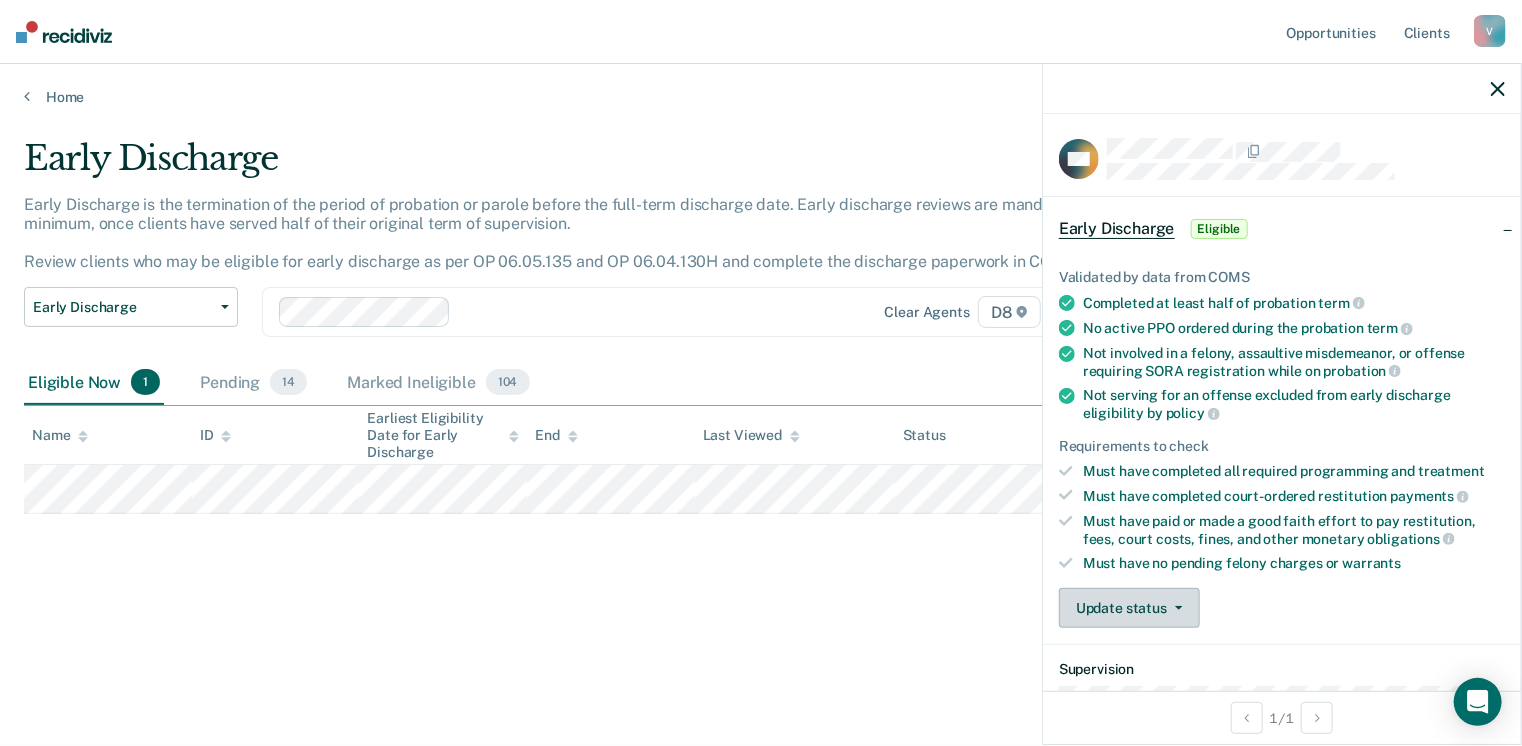 click on "Update status" at bounding box center [1129, 608] 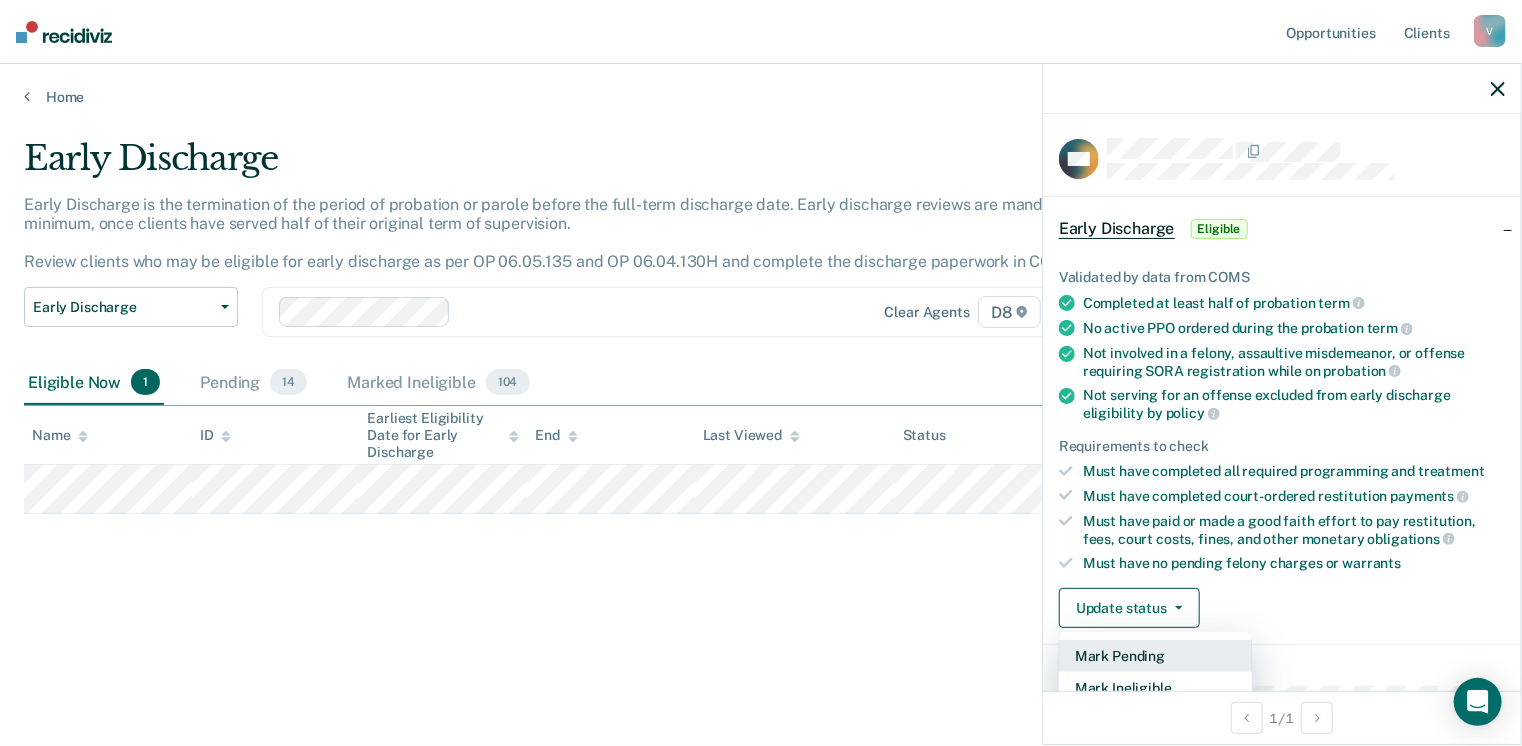 click on "Mark Pending" at bounding box center (1155, 656) 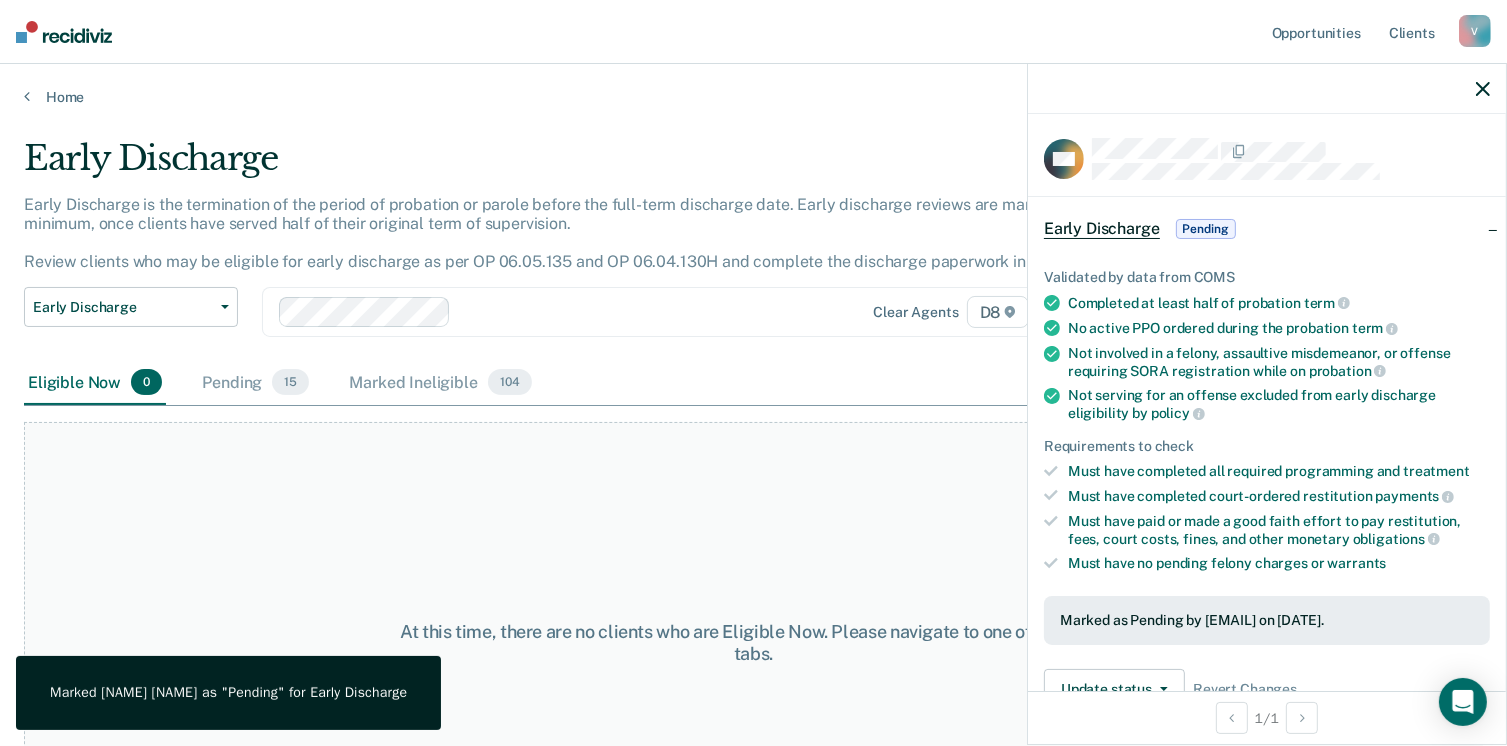 click on "At this time, there are no clients who are Eligible Now. Please navigate to one of the other tabs." at bounding box center (753, 643) 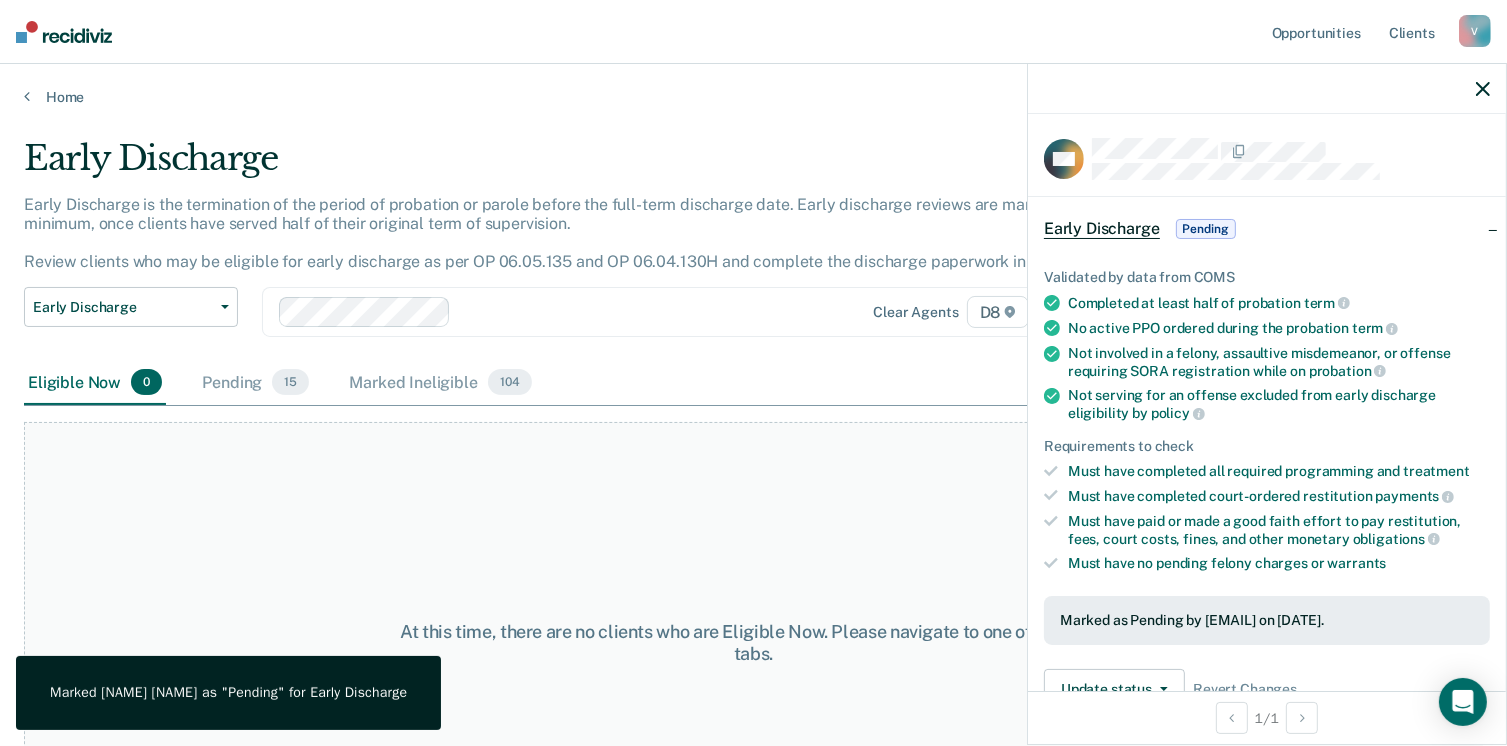click at bounding box center (1267, 89) 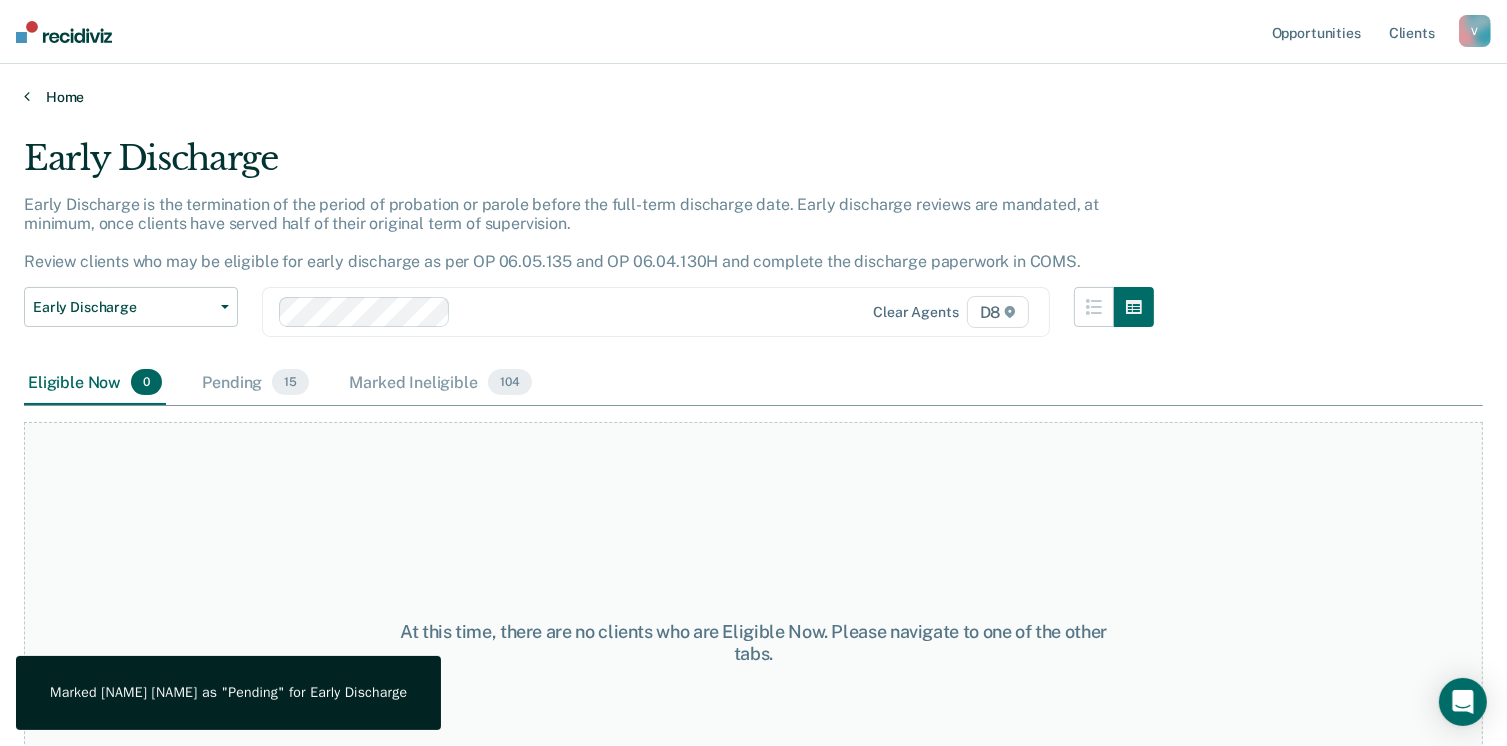 click on "Home" at bounding box center [753, 97] 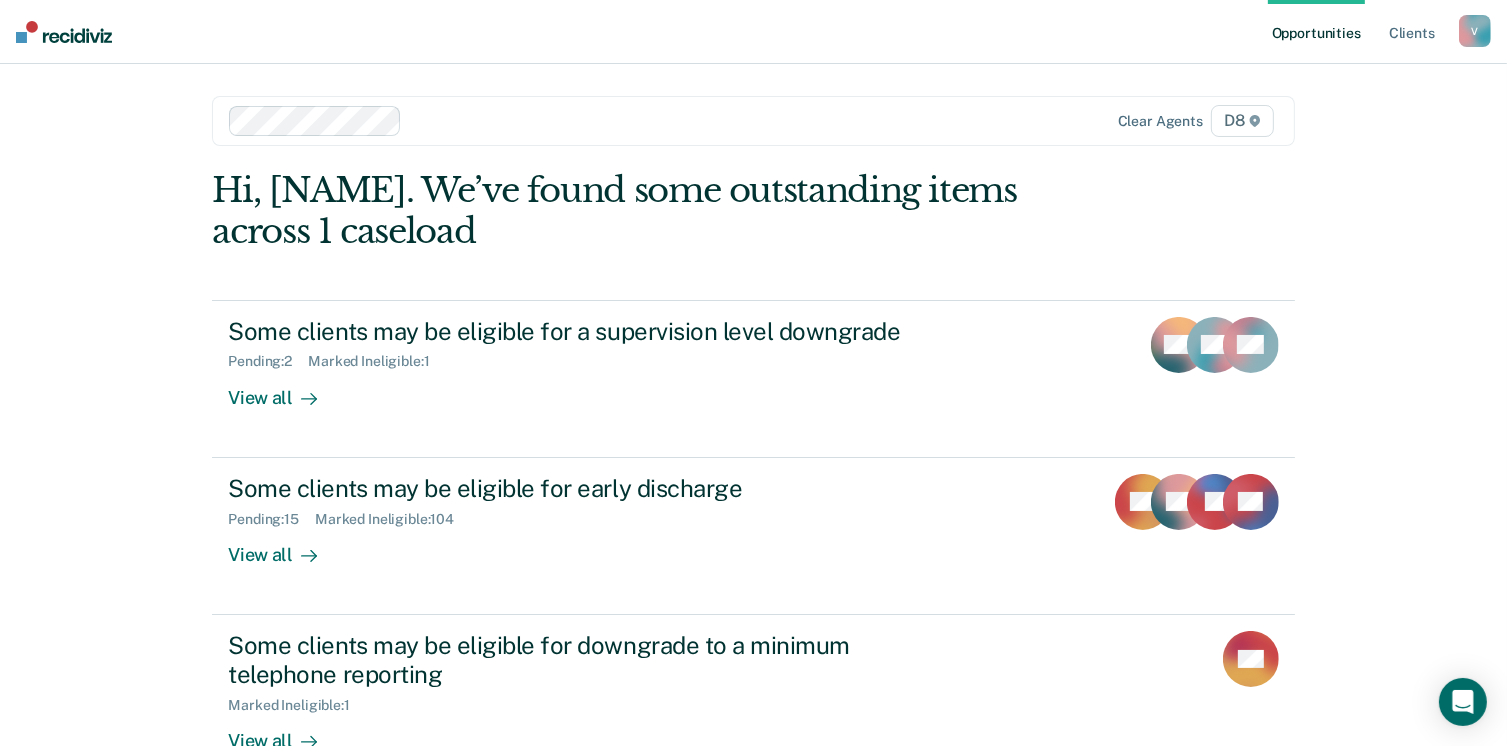 scroll, scrollTop: 133, scrollLeft: 0, axis: vertical 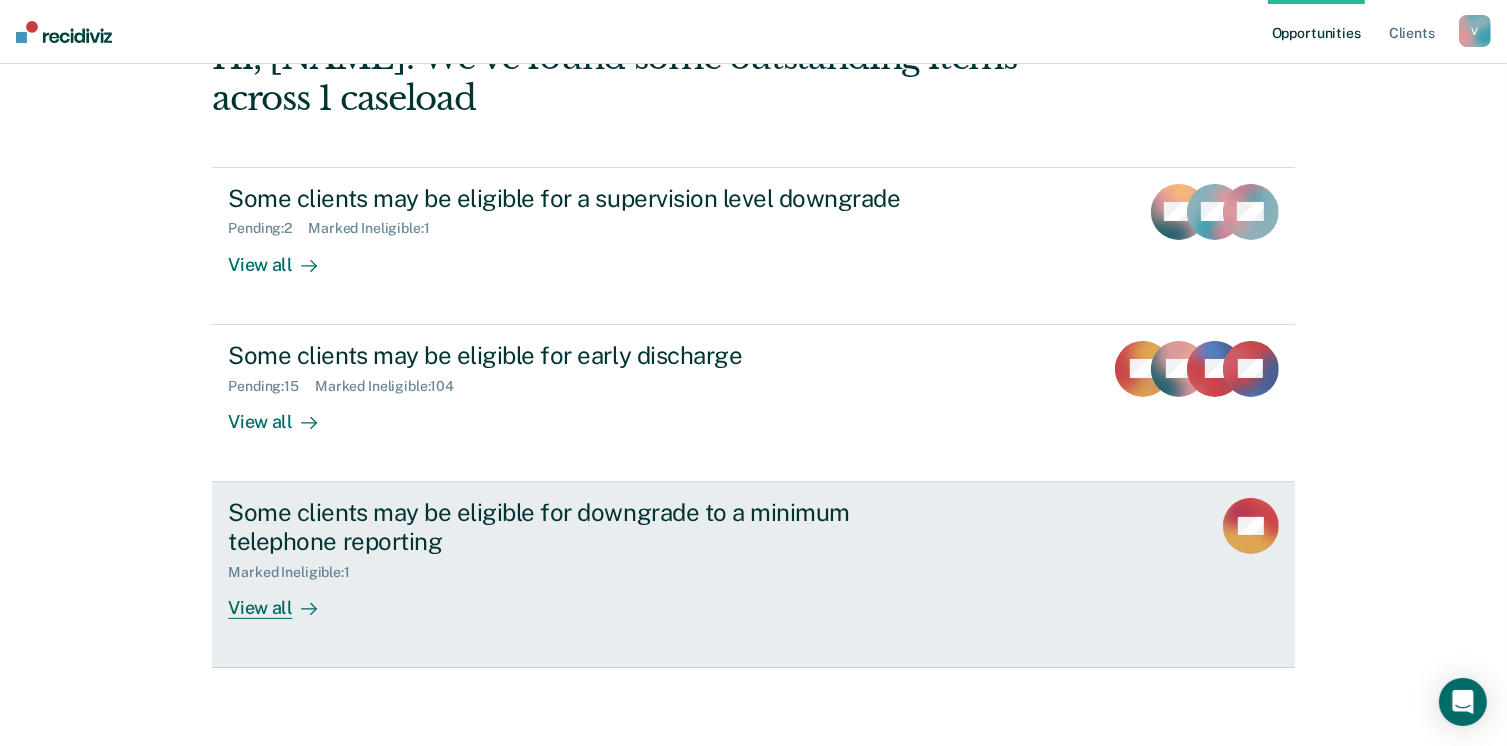 click on "View all" at bounding box center (284, 599) 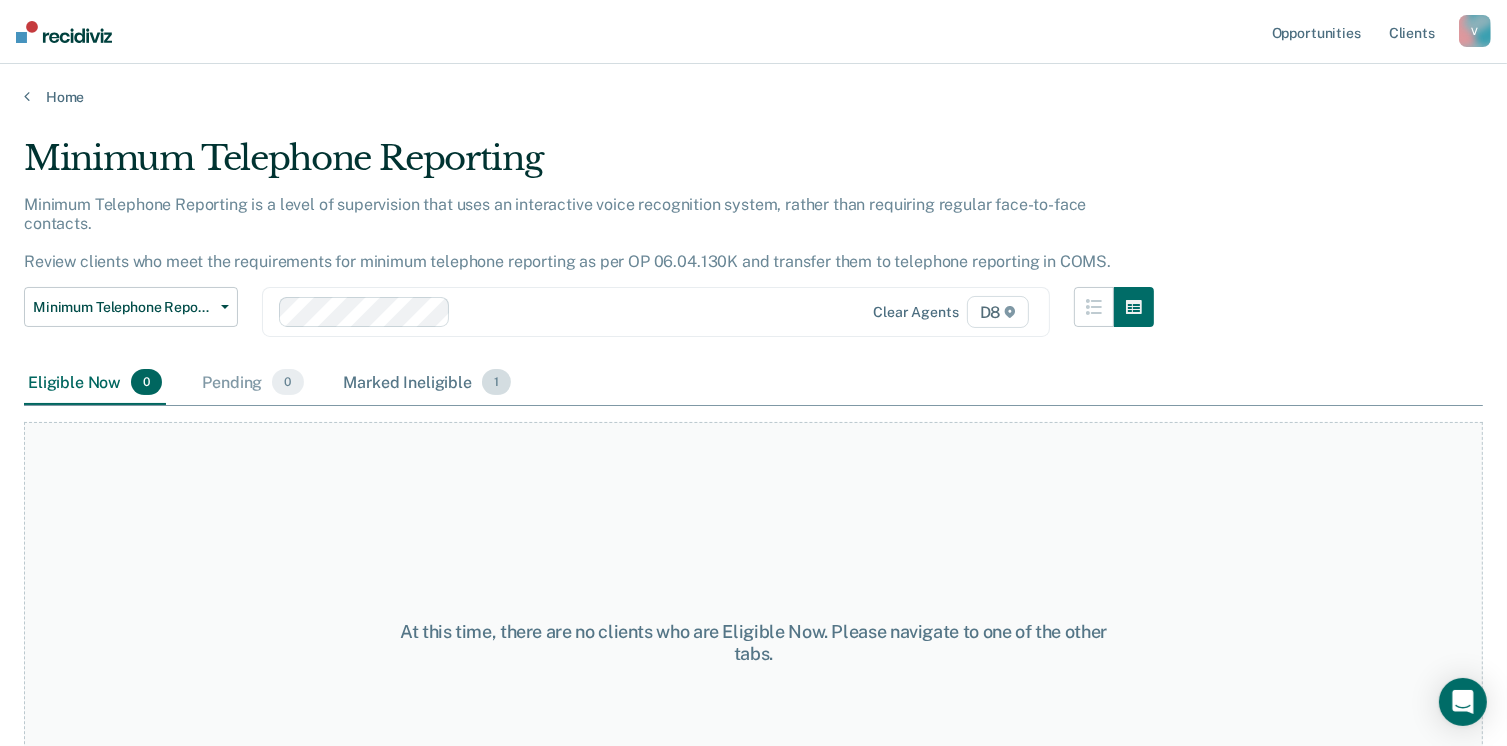 click on "Marked Ineligible 1" at bounding box center [428, 383] 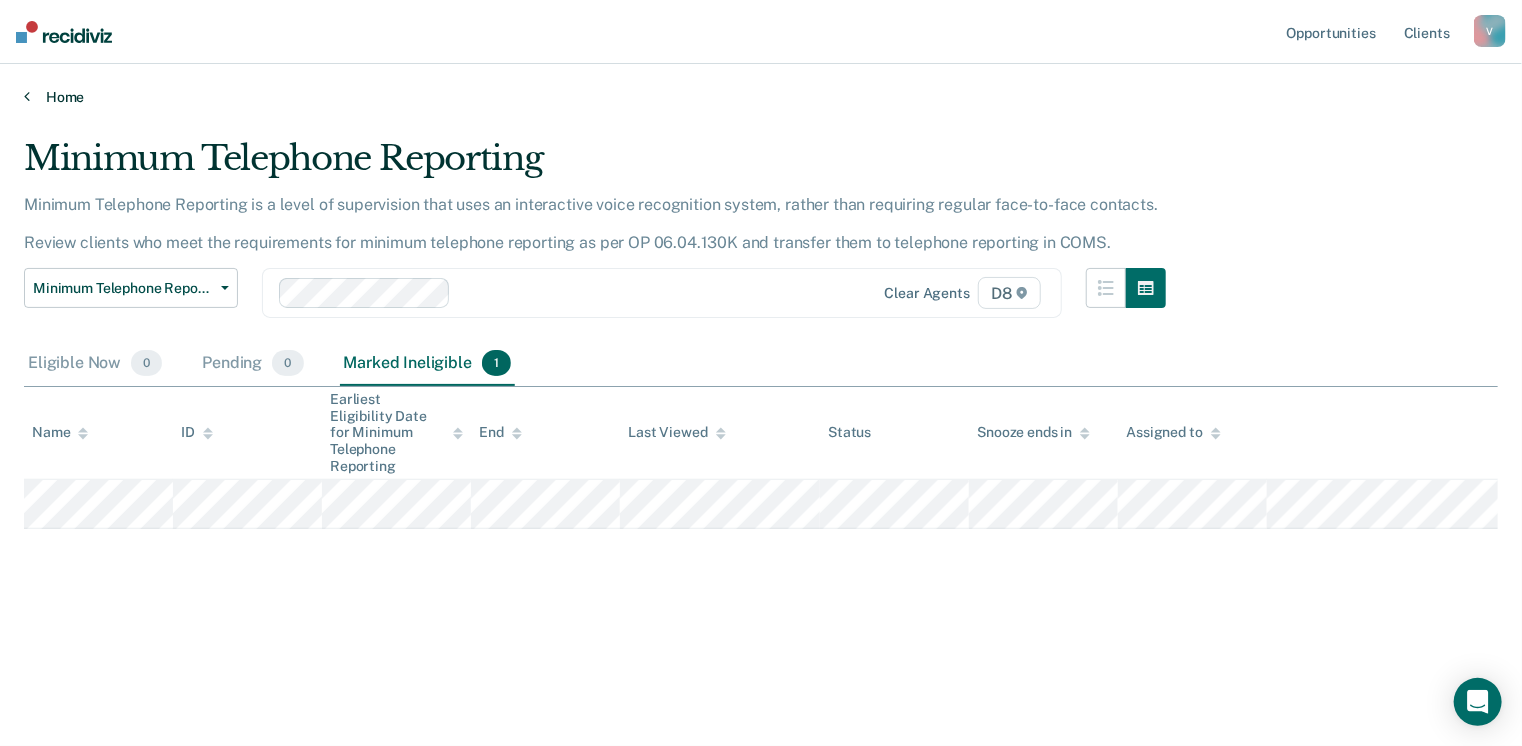 click on "Home" at bounding box center (761, 97) 